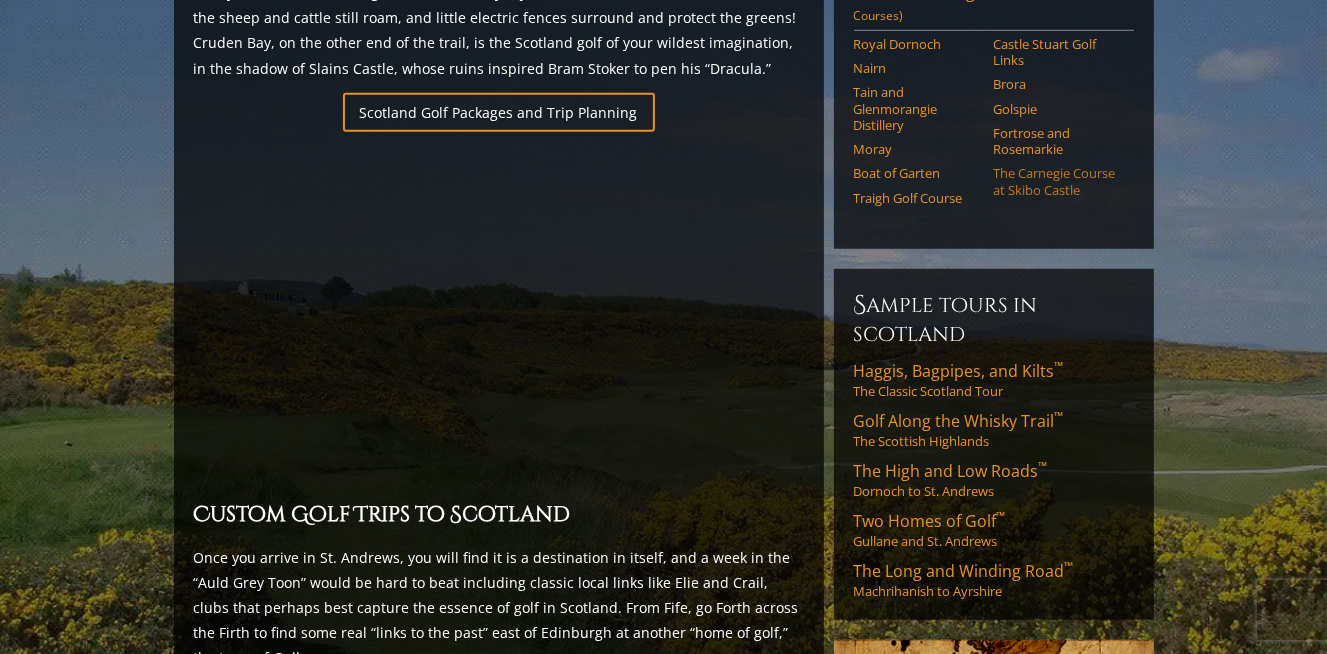 scroll, scrollTop: 1338, scrollLeft: 0, axis: vertical 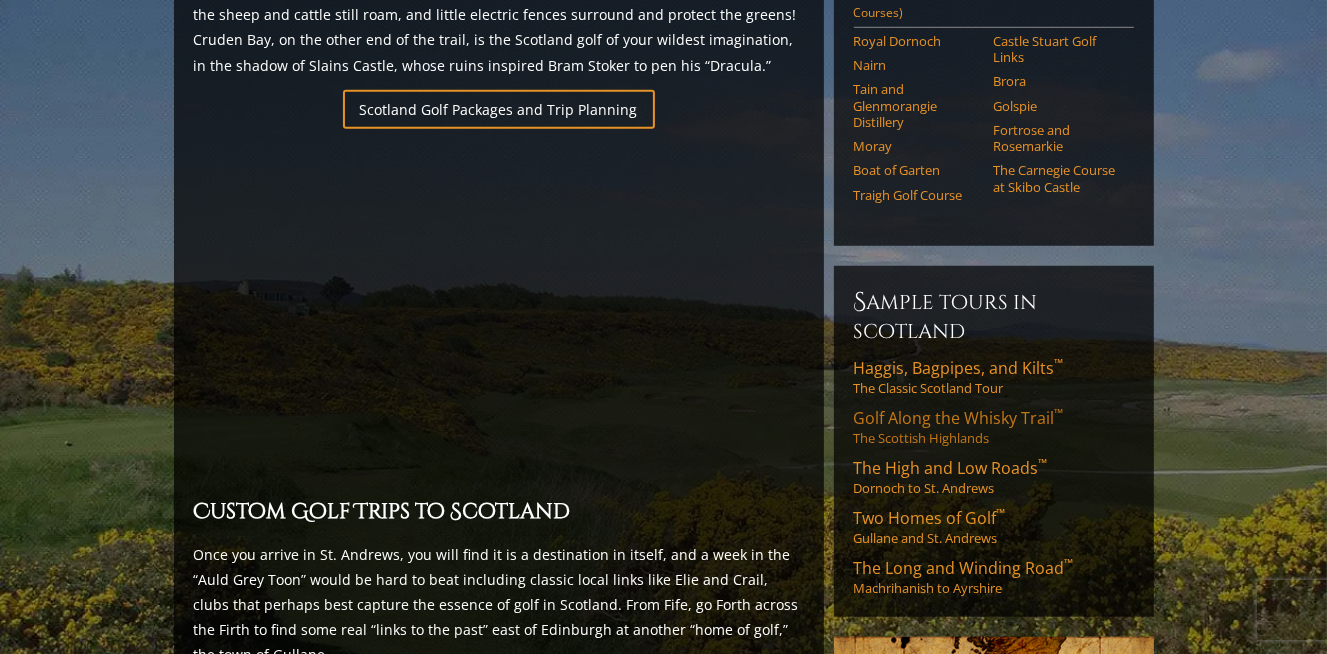 click on "Golf Along the Whisky Trail ™" at bounding box center (959, 418) 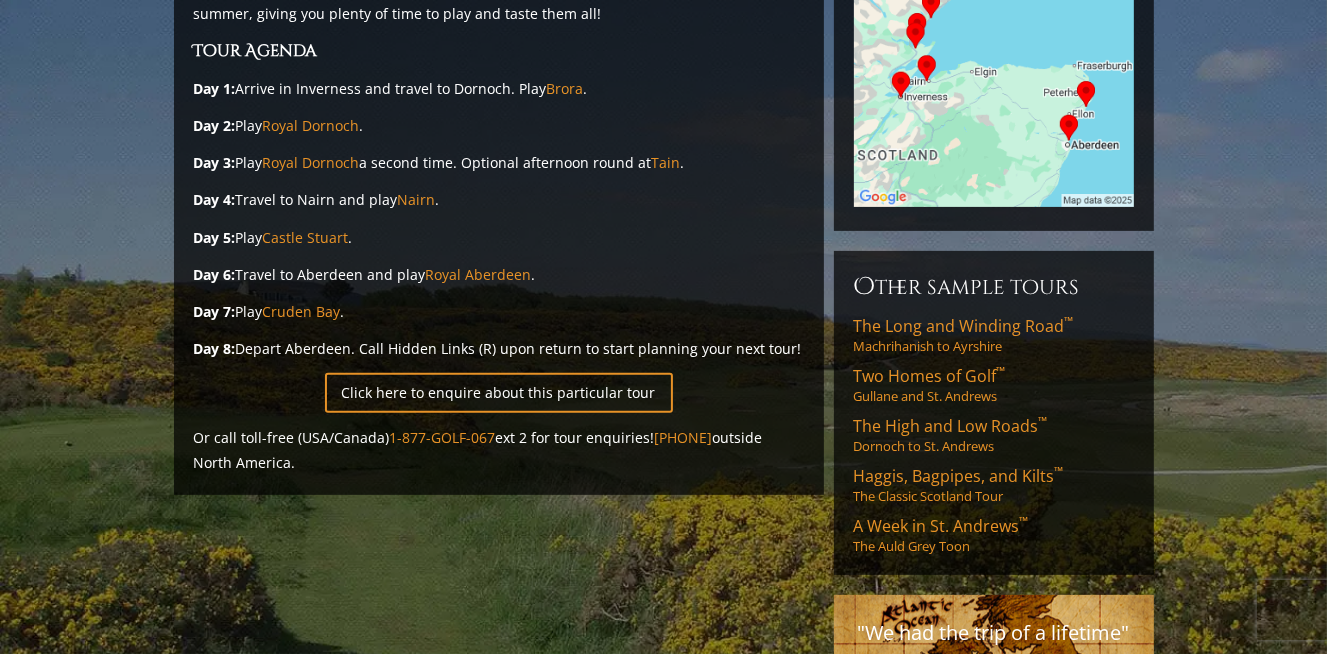 scroll, scrollTop: 500, scrollLeft: 0, axis: vertical 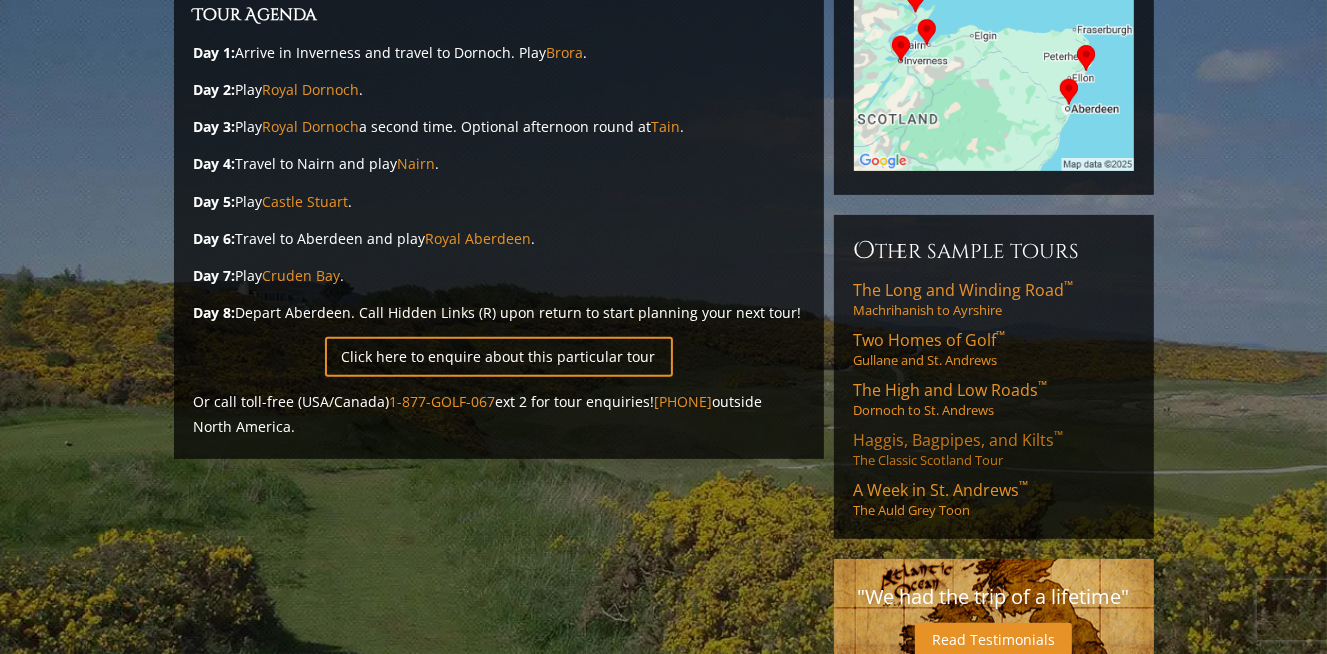 click on "Haggis, Bagpipes, and Kilts ™" at bounding box center [959, 440] 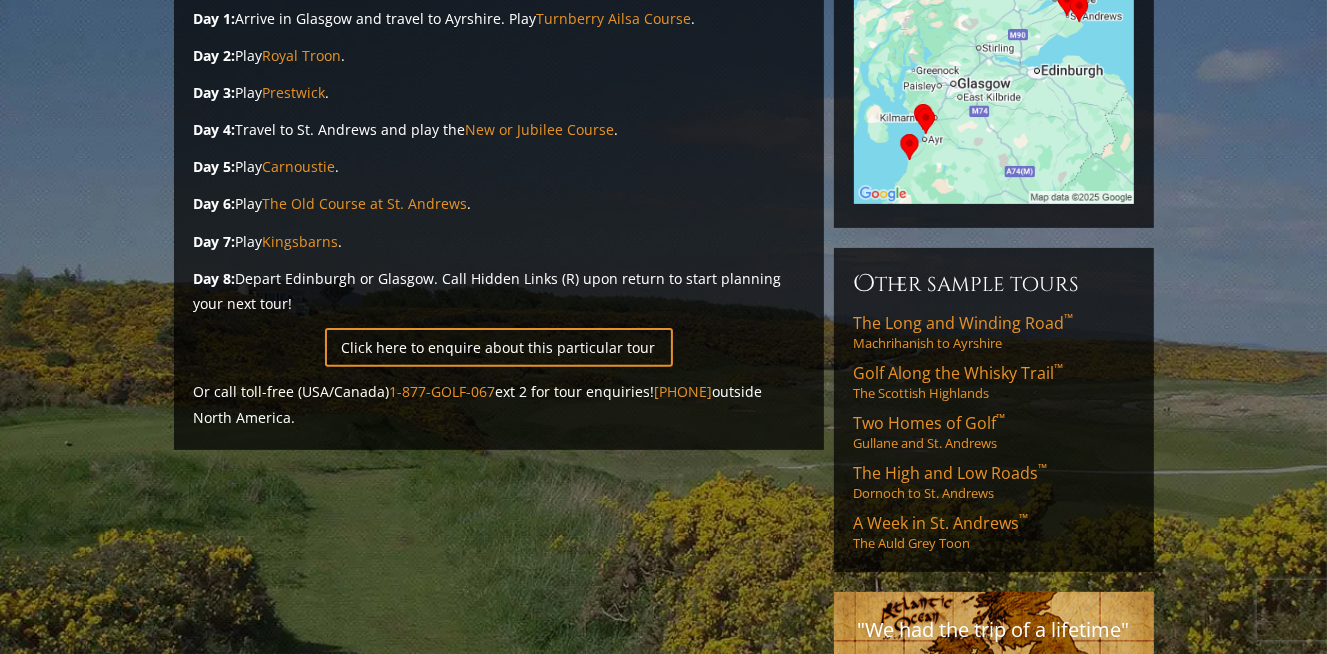 scroll, scrollTop: 600, scrollLeft: 0, axis: vertical 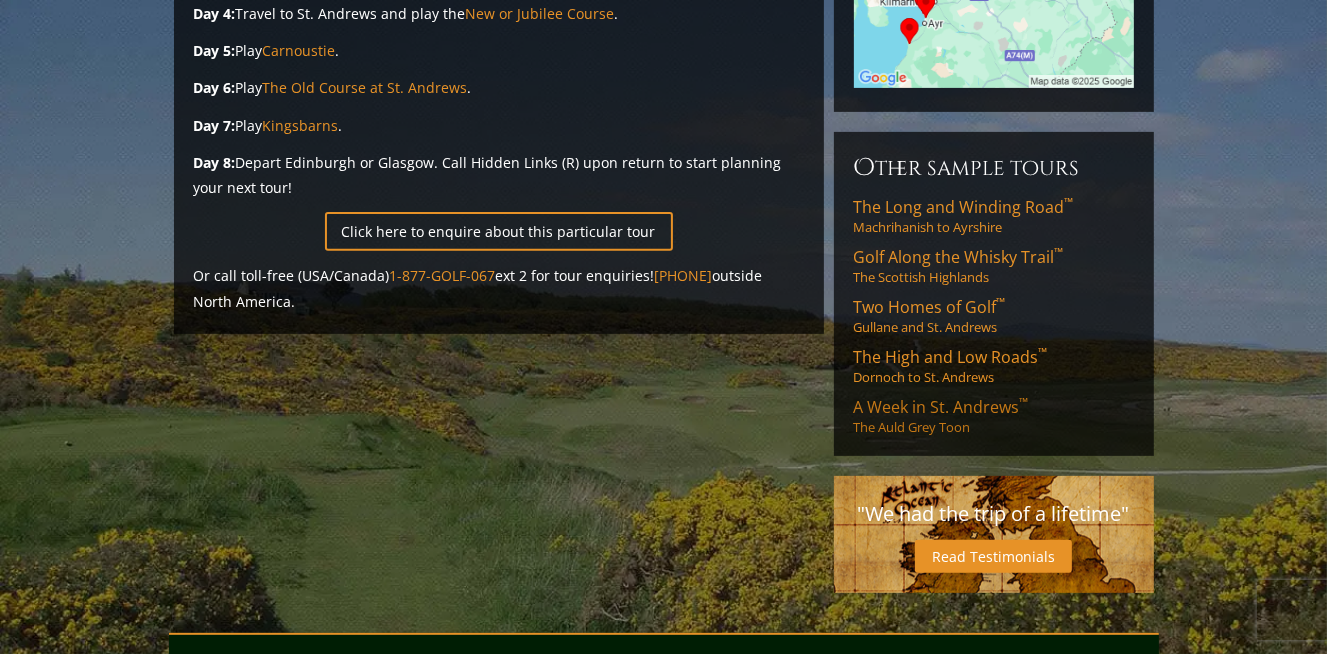 click on "A Week in St. Andrews ™" at bounding box center (941, 407) 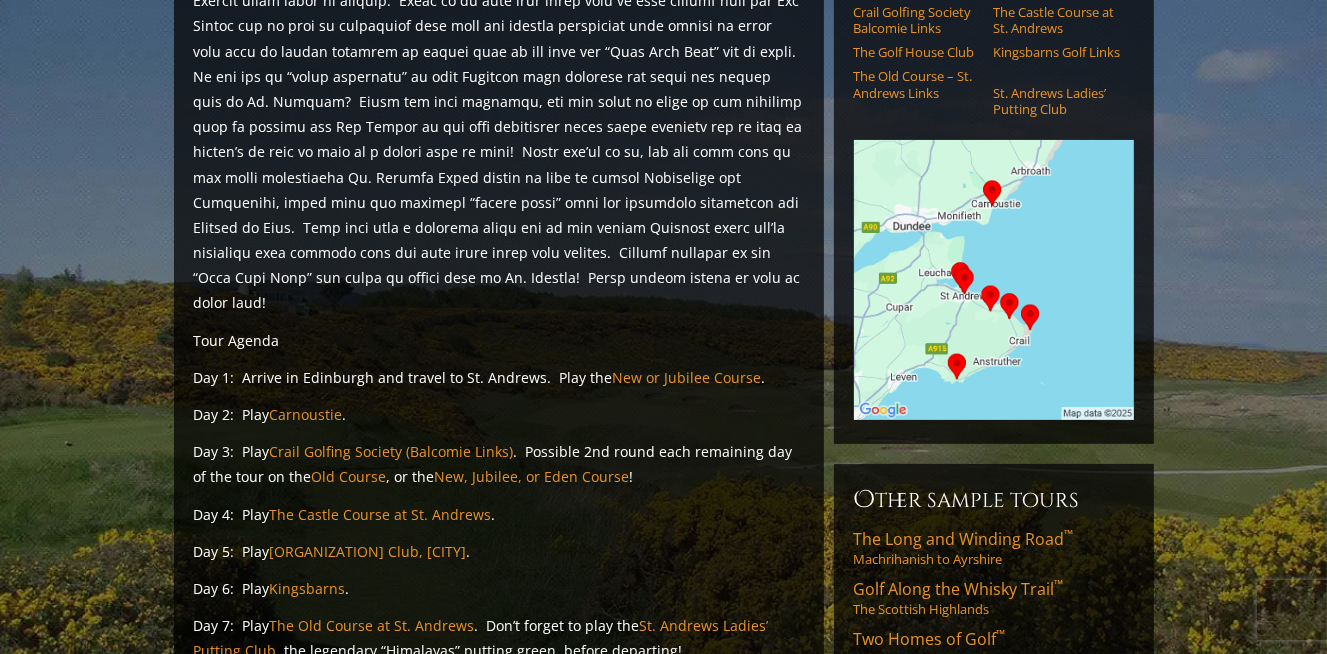 scroll, scrollTop: 0, scrollLeft: 0, axis: both 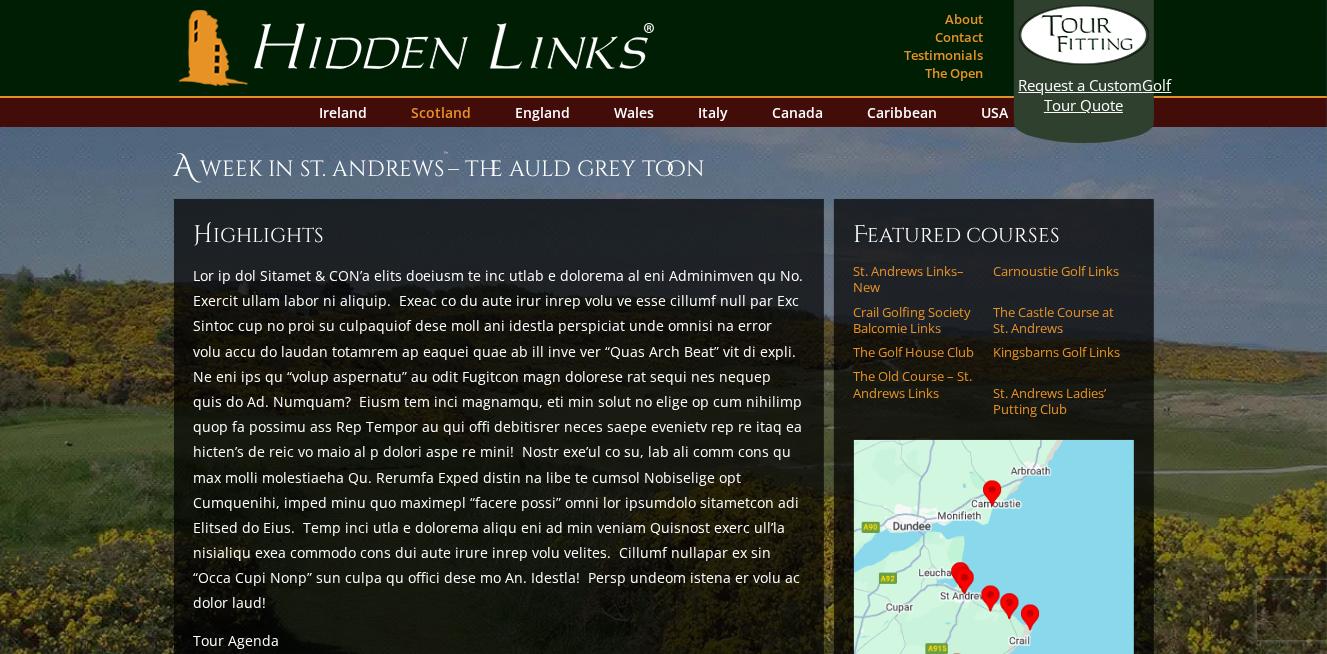 click on "Scotland" at bounding box center (441, 112) 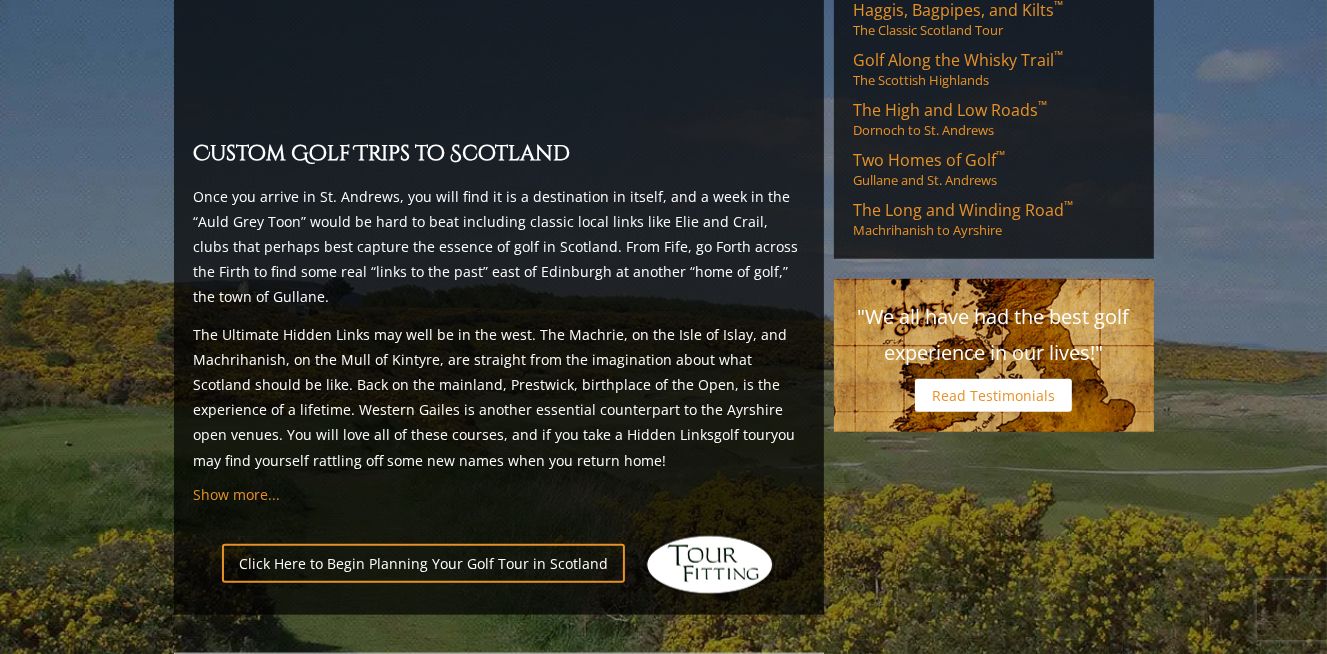 scroll, scrollTop: 1500, scrollLeft: 0, axis: vertical 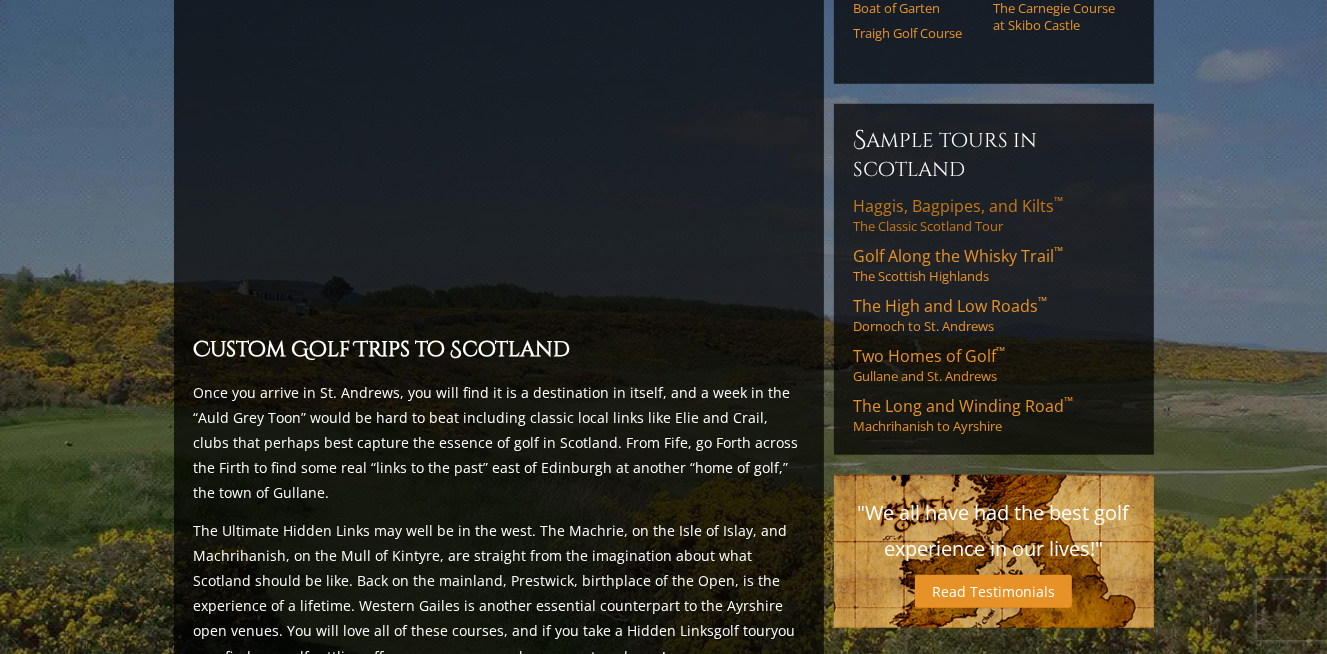 click on "Haggis, Bagpipes, and Kilts ™" at bounding box center [959, 206] 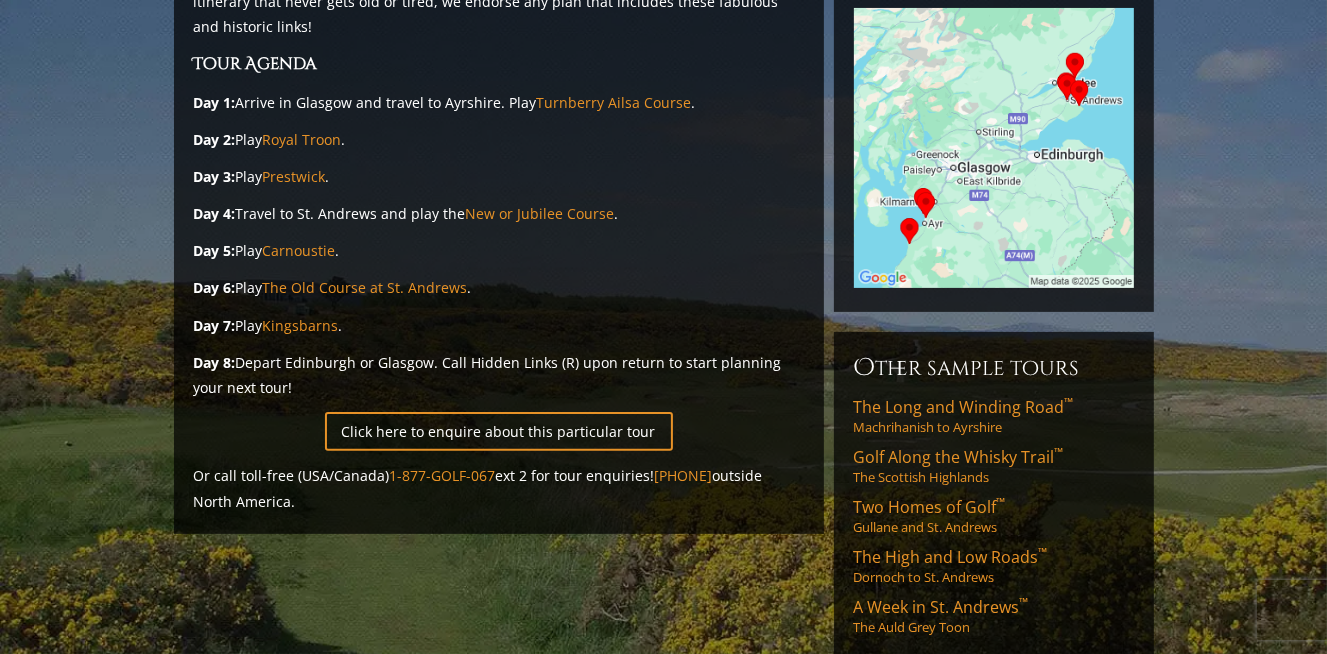 scroll, scrollTop: 200, scrollLeft: 0, axis: vertical 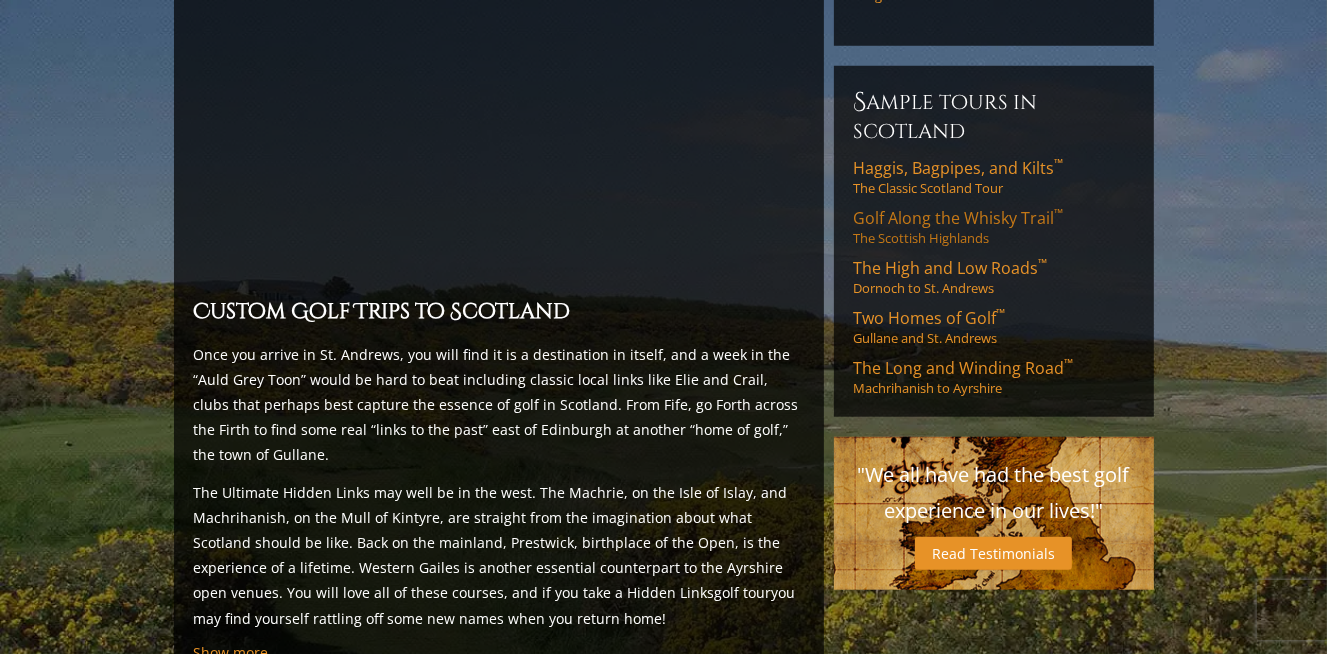 click on "Golf Along the Whisky Trail ™" at bounding box center (959, 218) 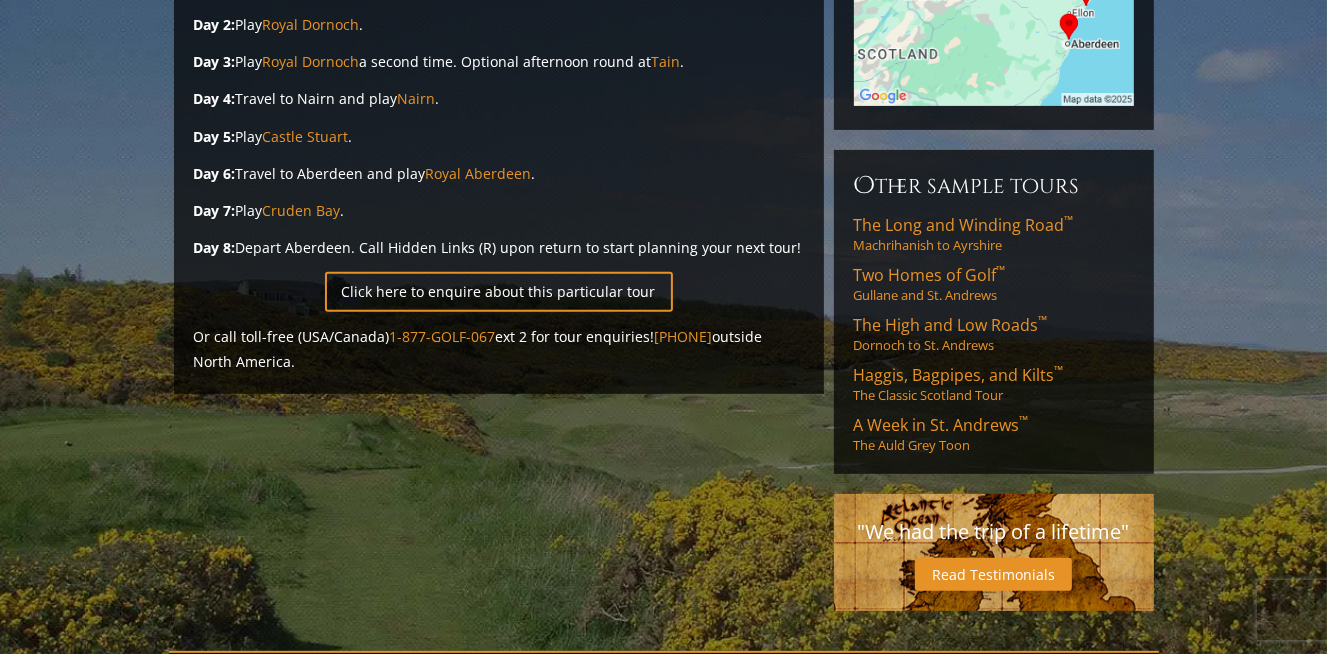 scroll, scrollTop: 600, scrollLeft: 0, axis: vertical 